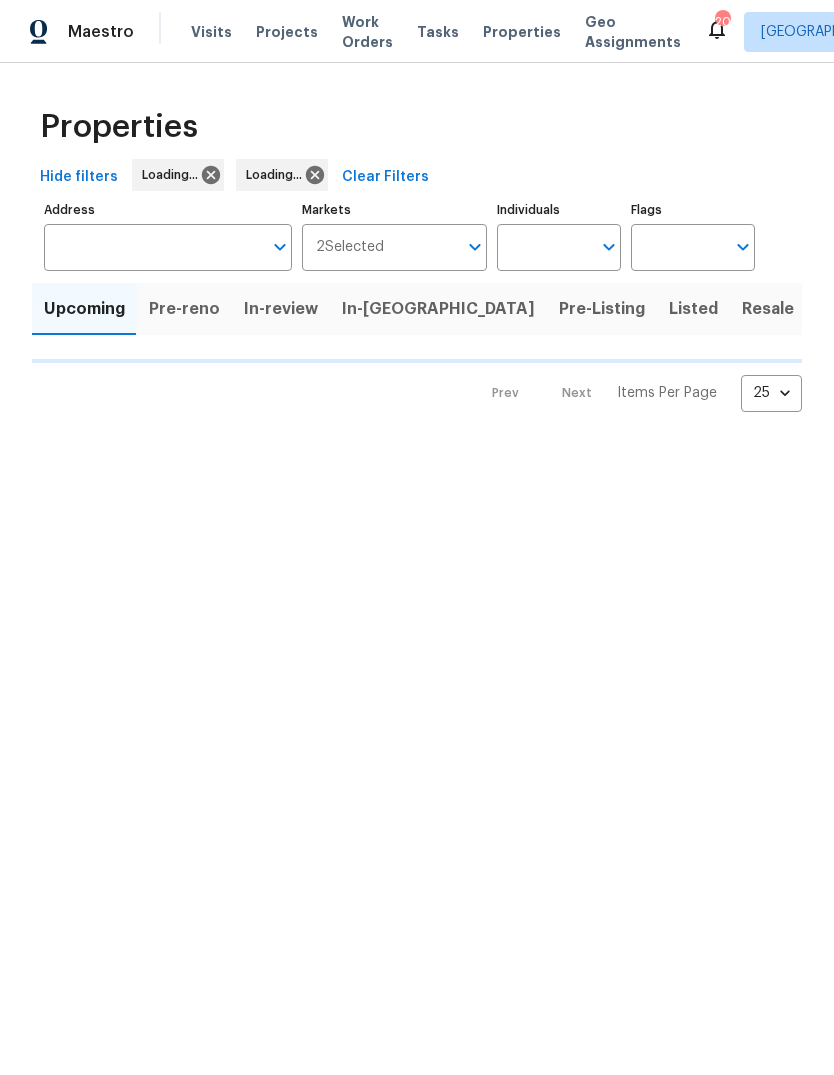 scroll, scrollTop: 0, scrollLeft: 0, axis: both 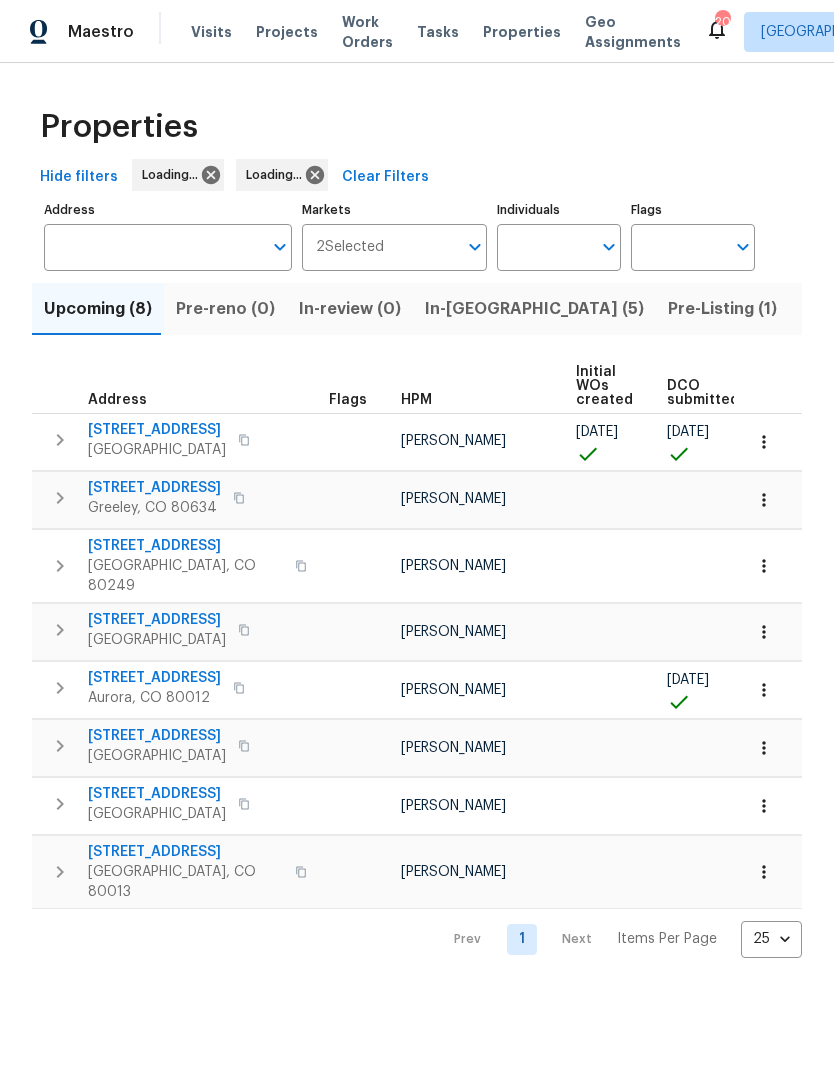 click on "[STREET_ADDRESS]" at bounding box center (157, 430) 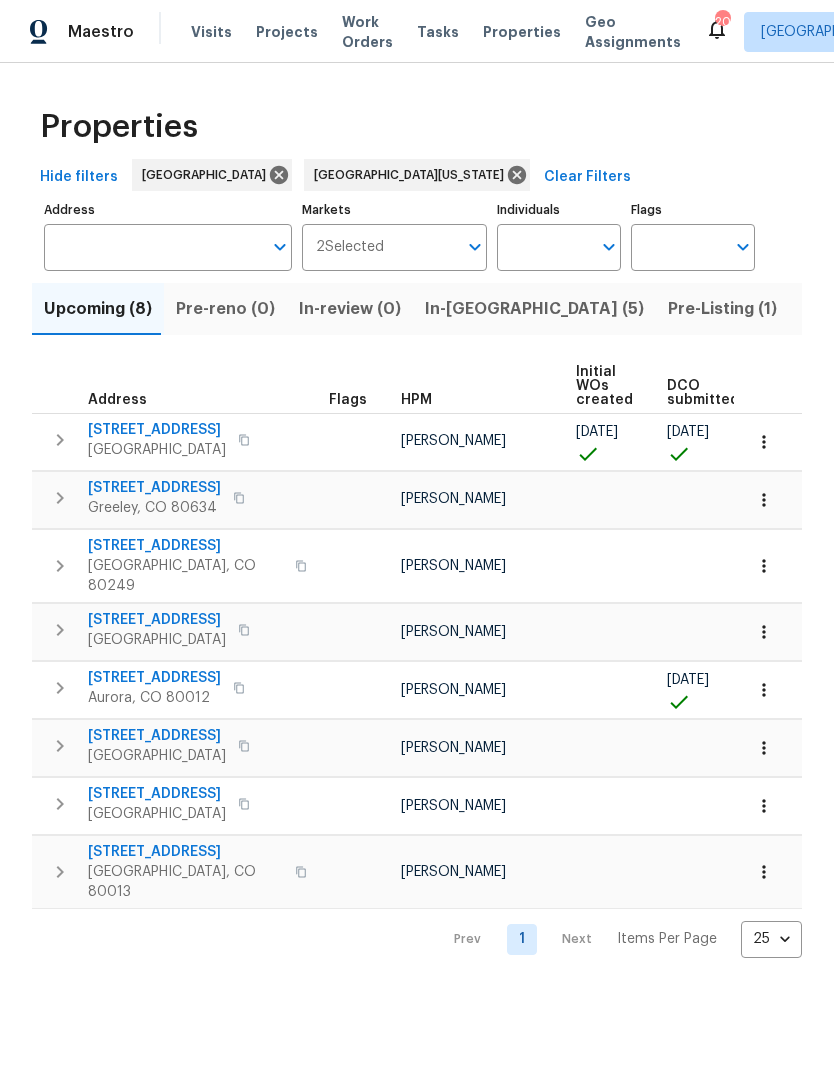 click 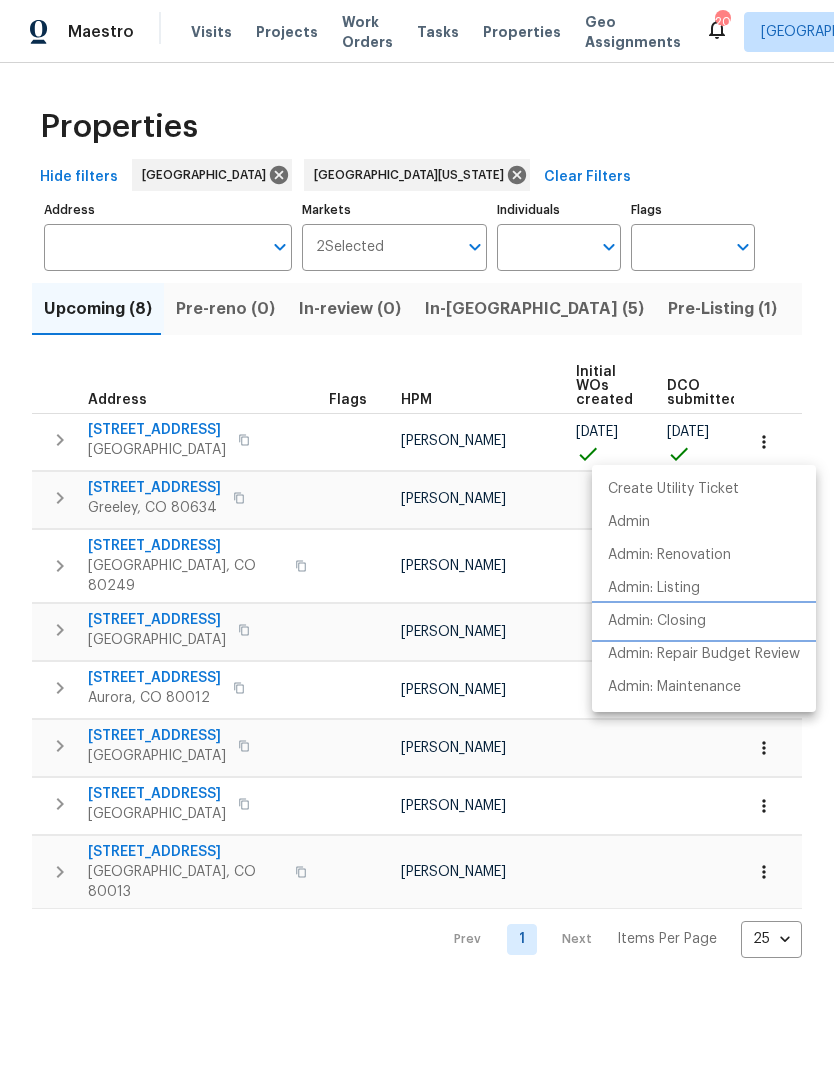 click on "Admin: Closing" at bounding box center [657, 621] 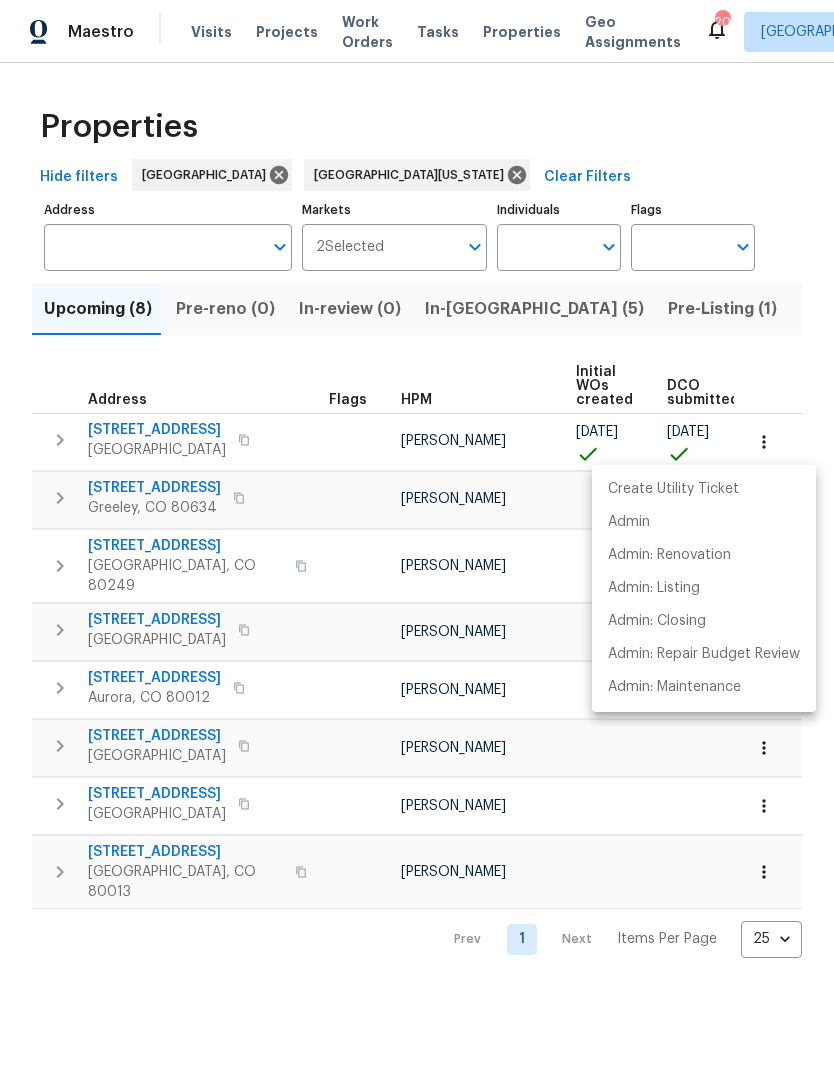 click at bounding box center [417, 537] 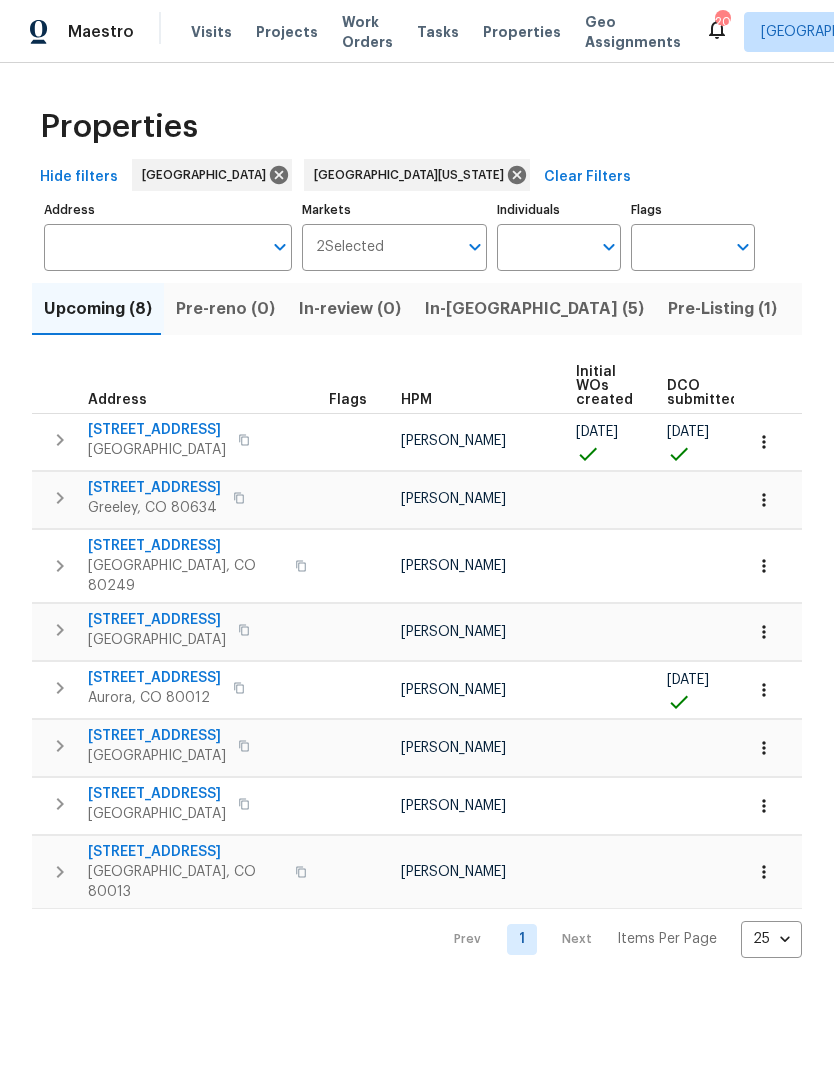 click on "Projects" at bounding box center (287, 32) 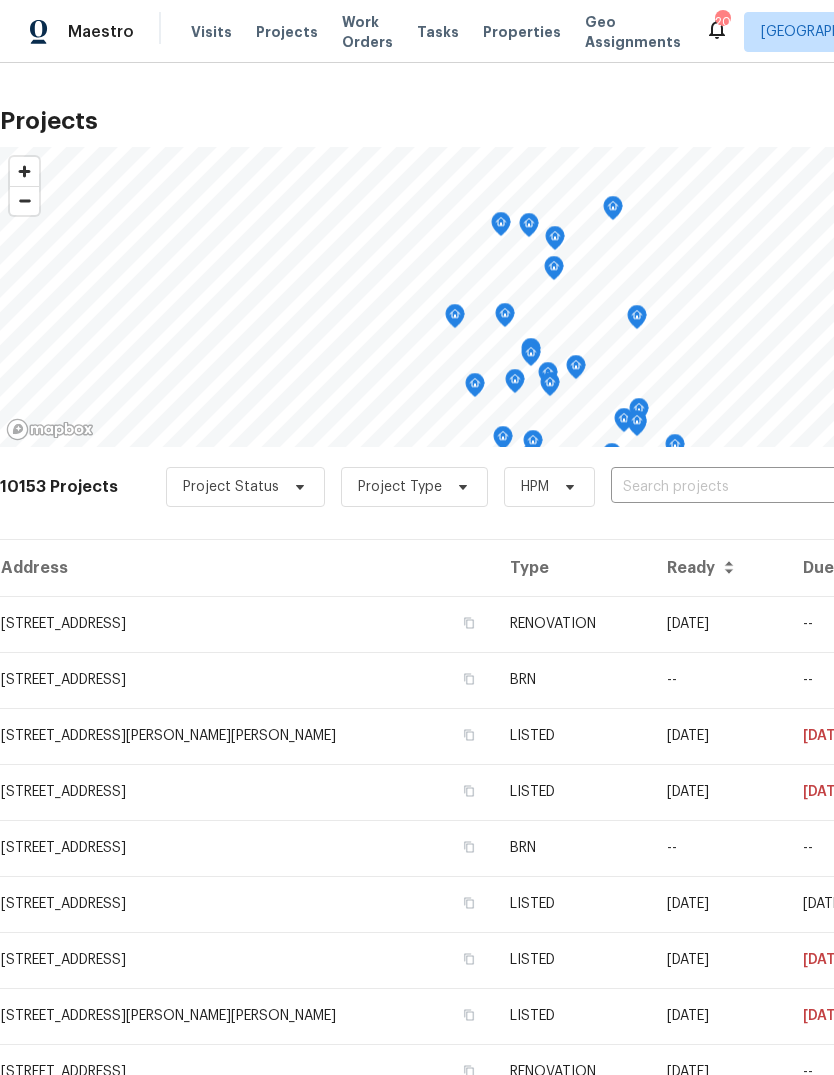 click at bounding box center (725, 487) 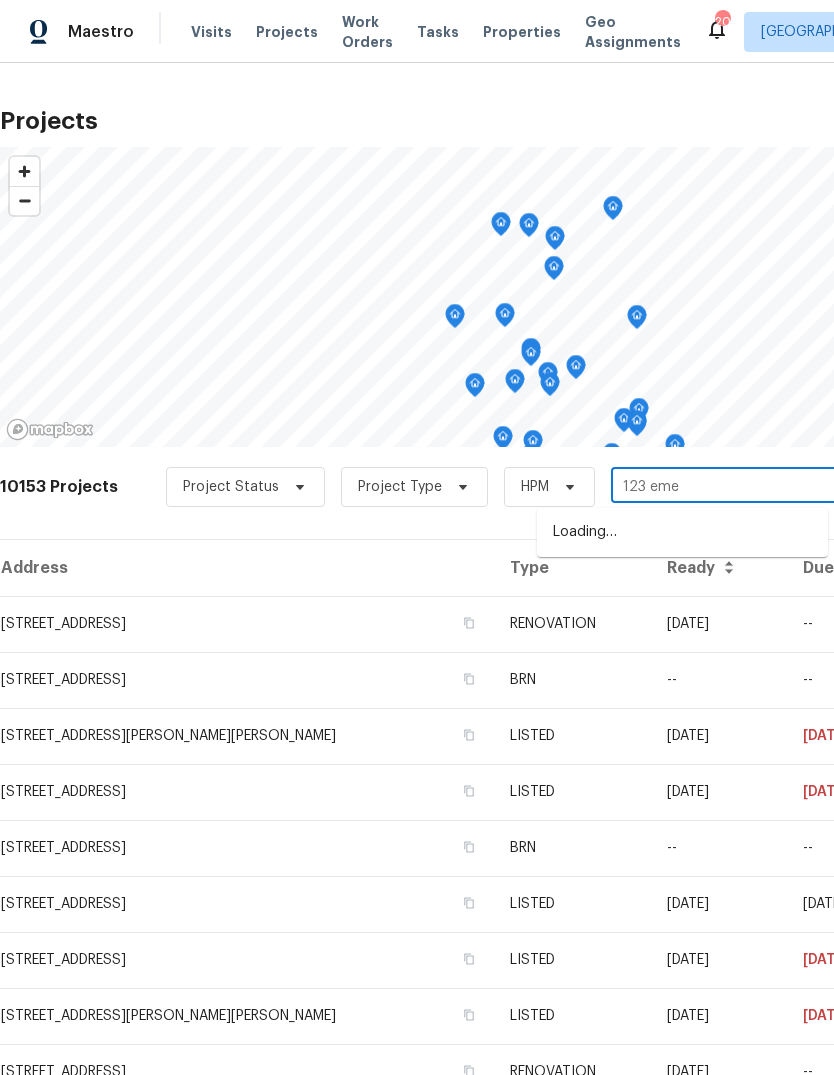 type on "123 emer" 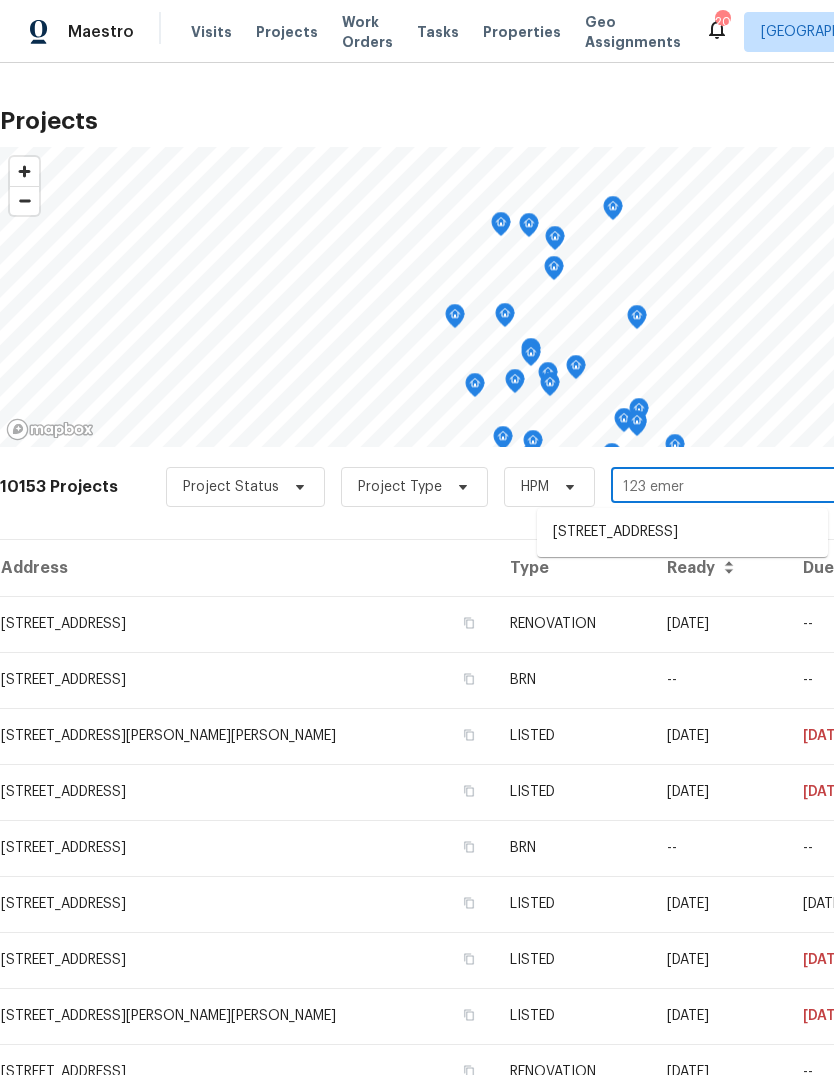 click on "[STREET_ADDRESS]" at bounding box center [682, 532] 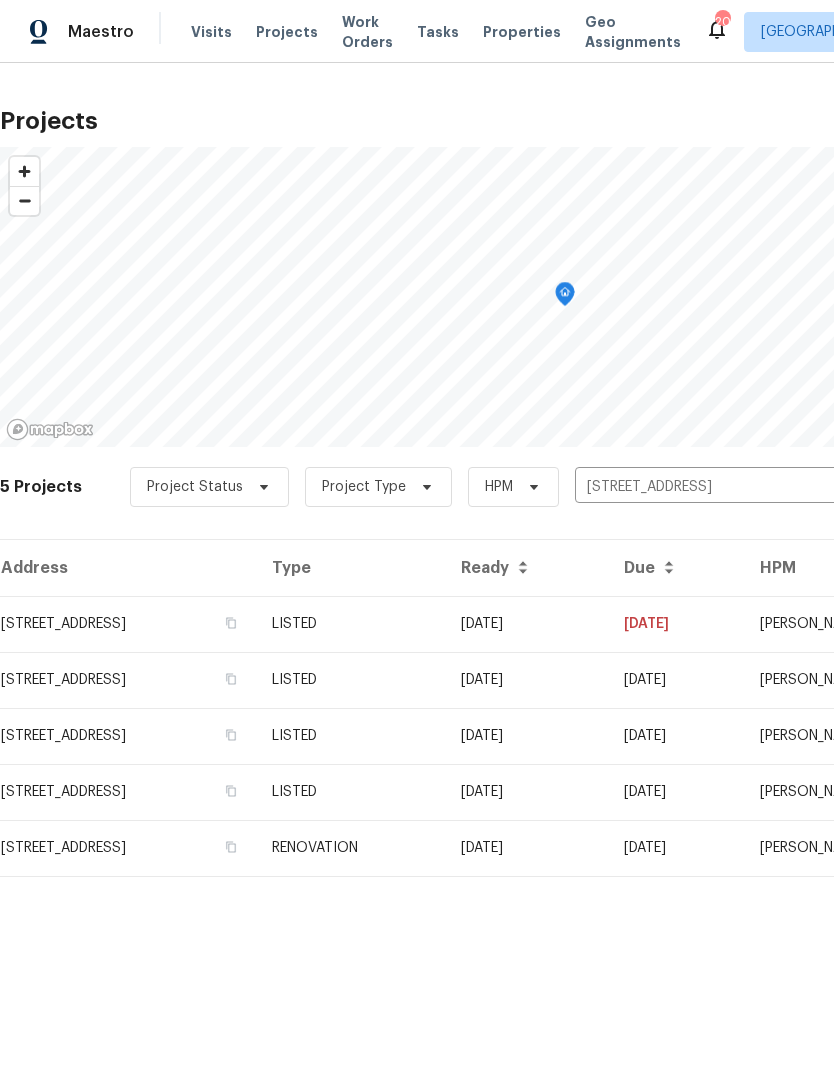 click on "RENOVATION" at bounding box center [350, 848] 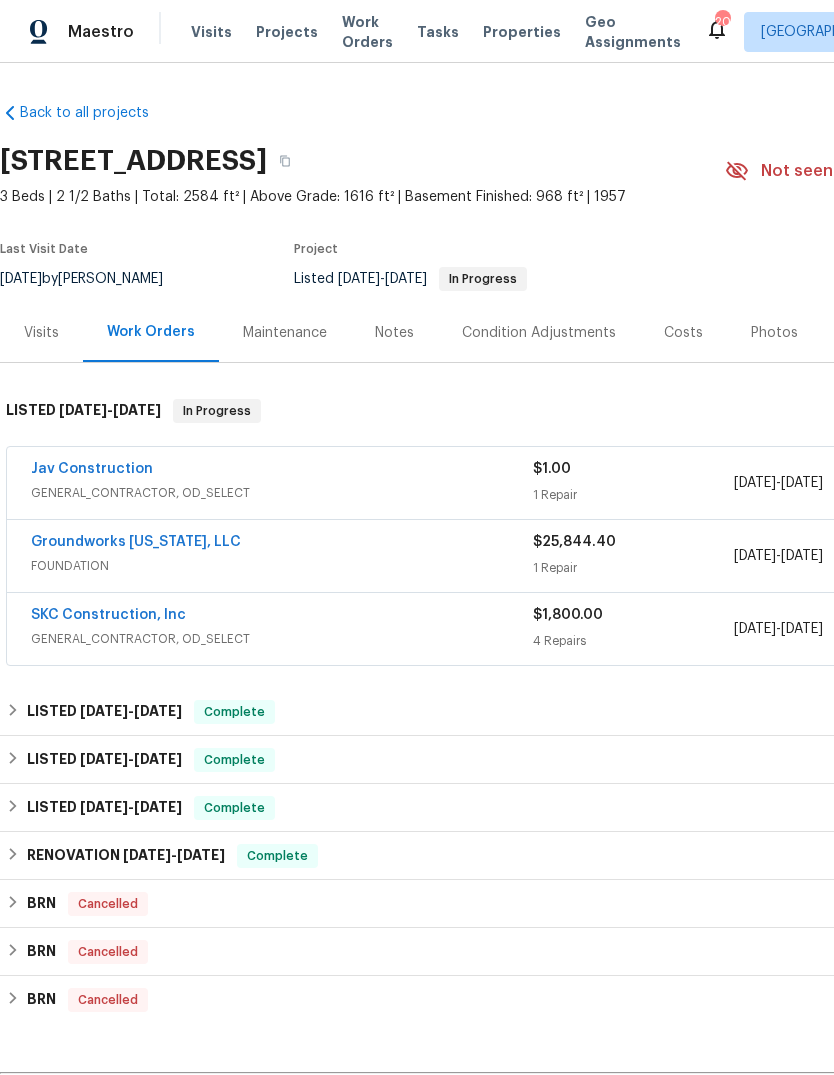 scroll, scrollTop: 0, scrollLeft: 0, axis: both 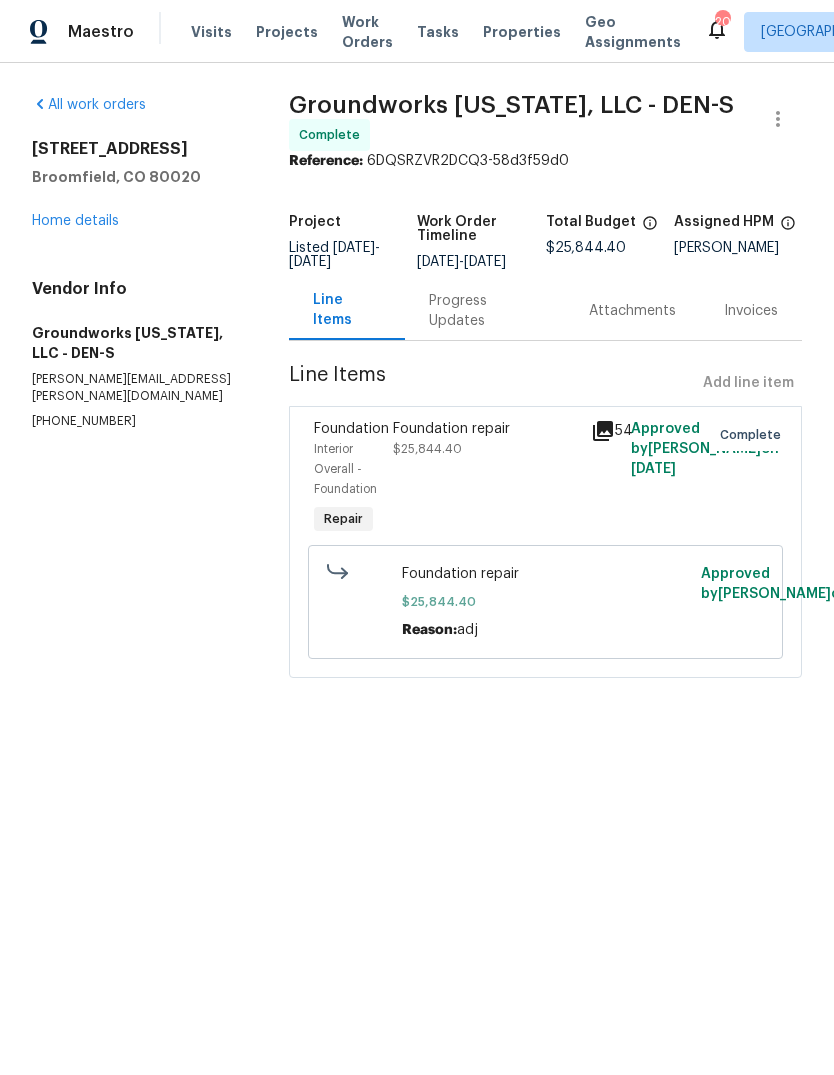 click on "Progress Updates" at bounding box center (485, 311) 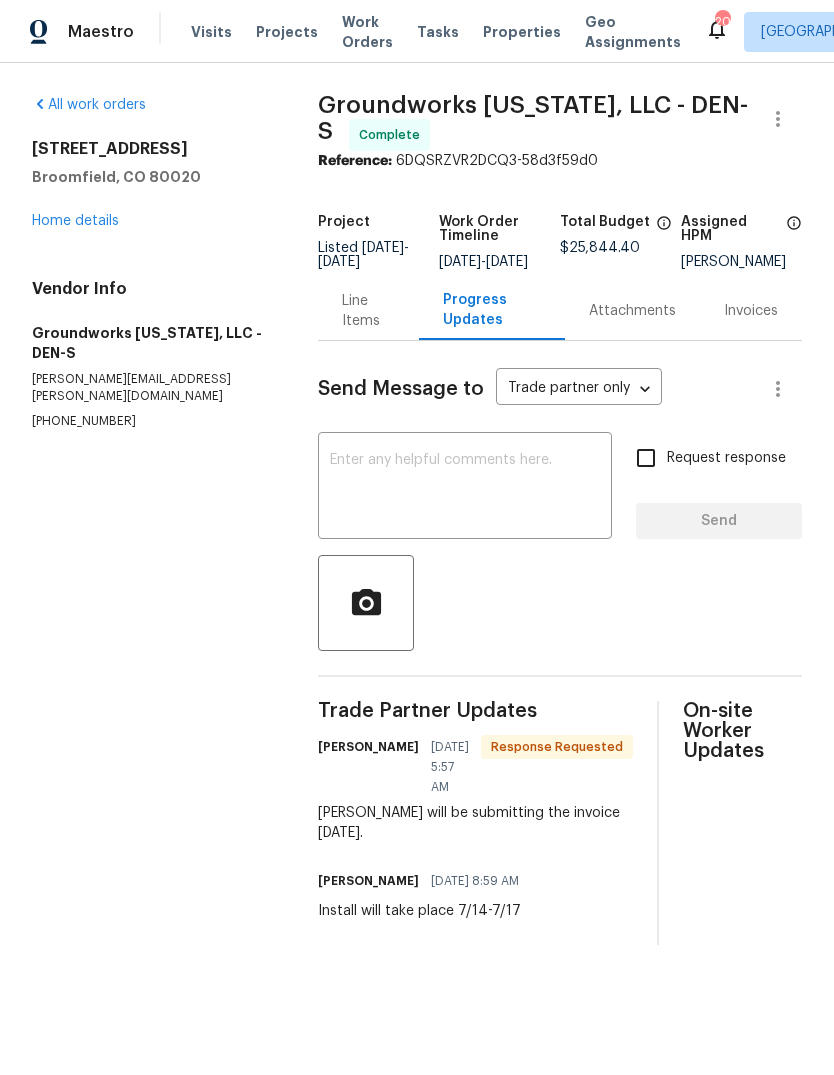 click at bounding box center [465, 488] 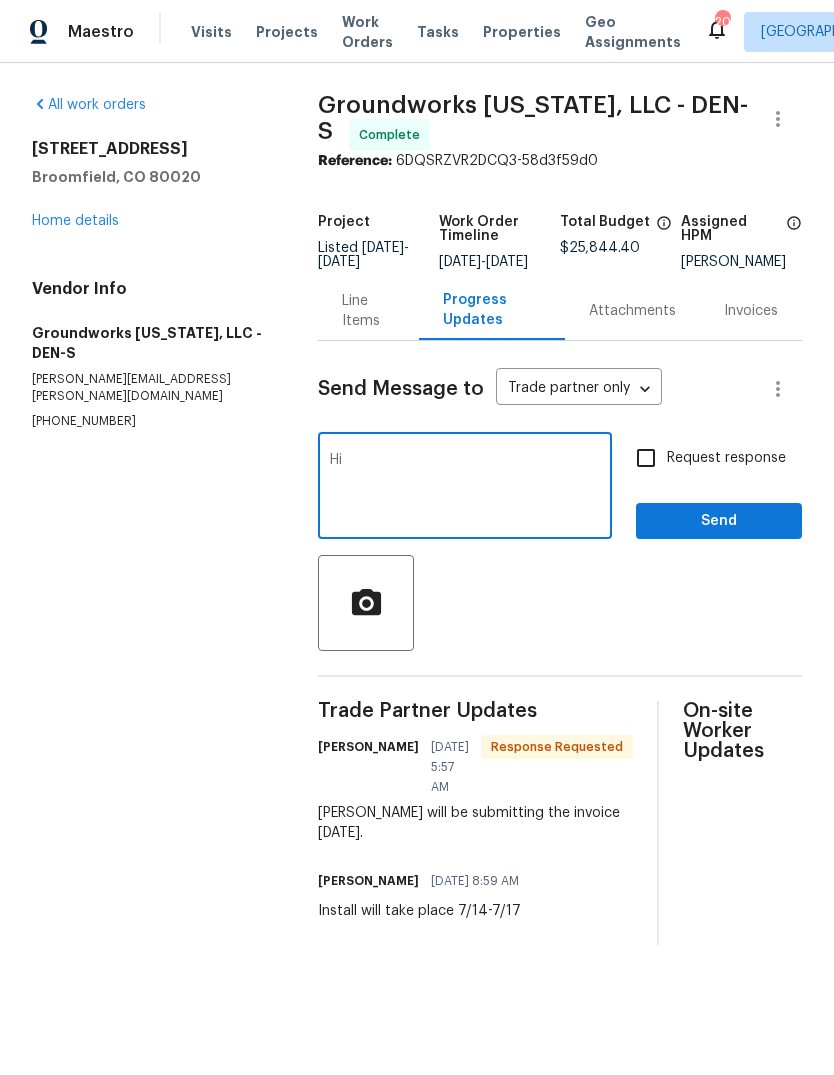 type on "H" 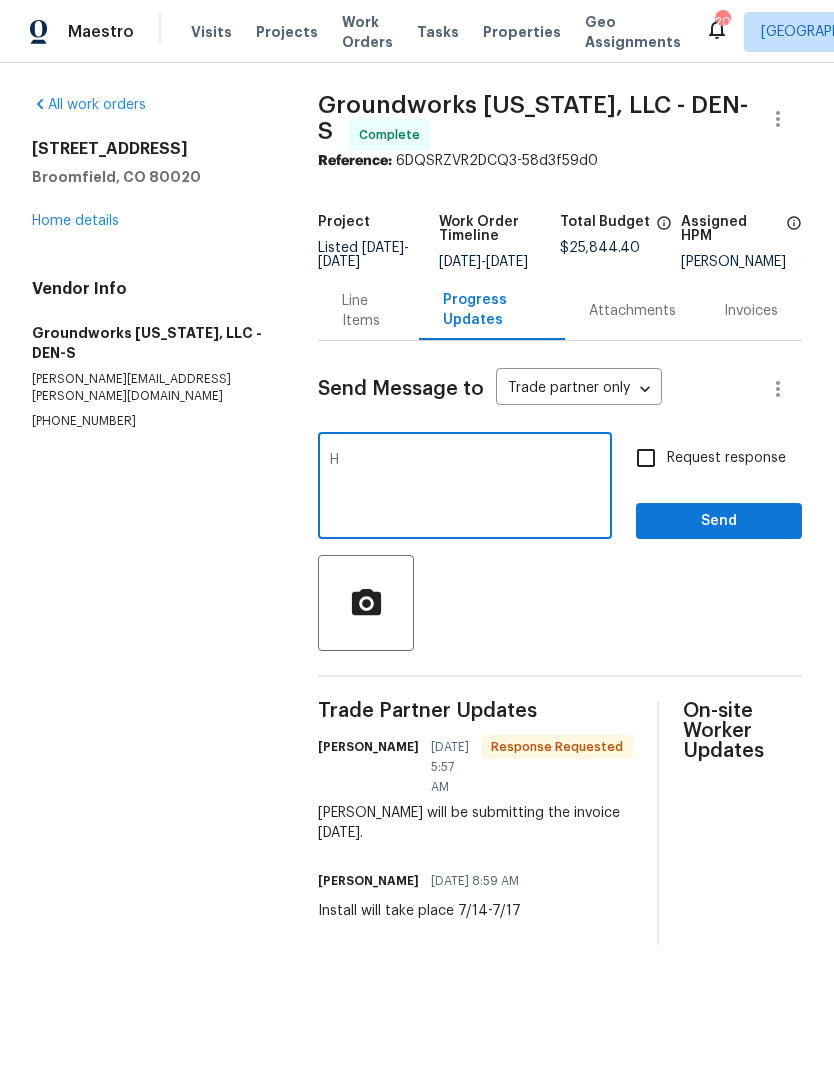 type 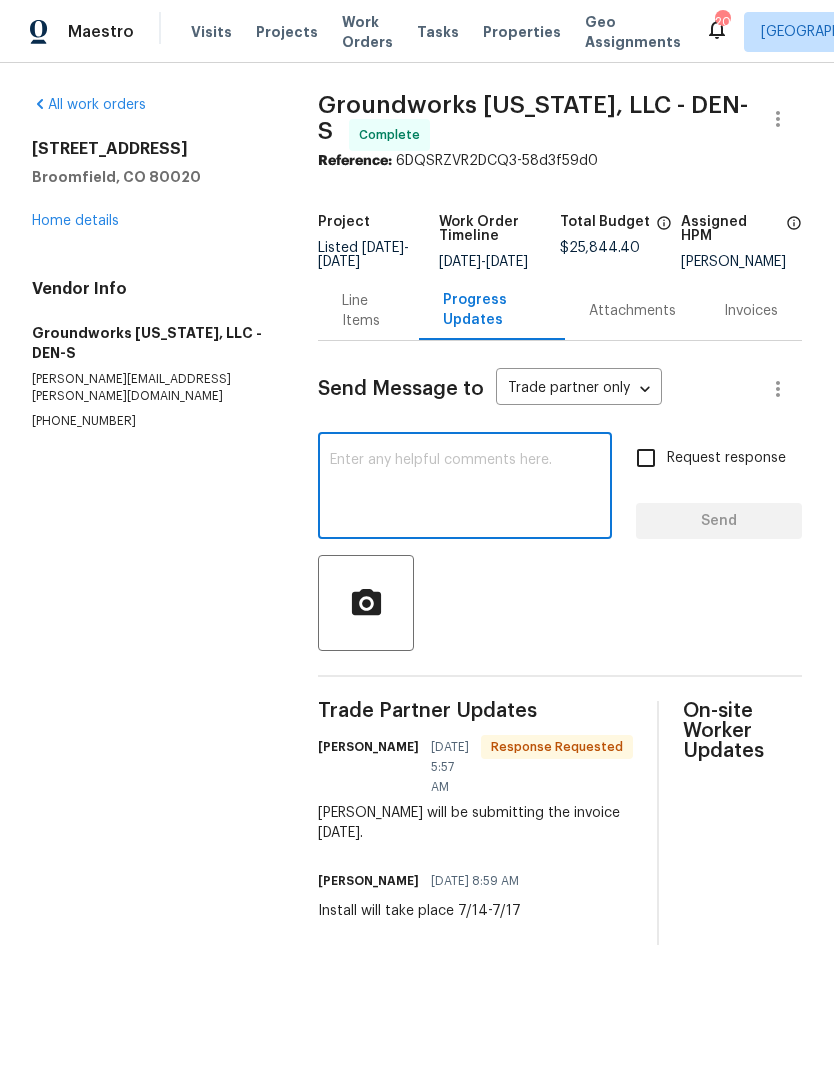 click on "Home details" at bounding box center [75, 221] 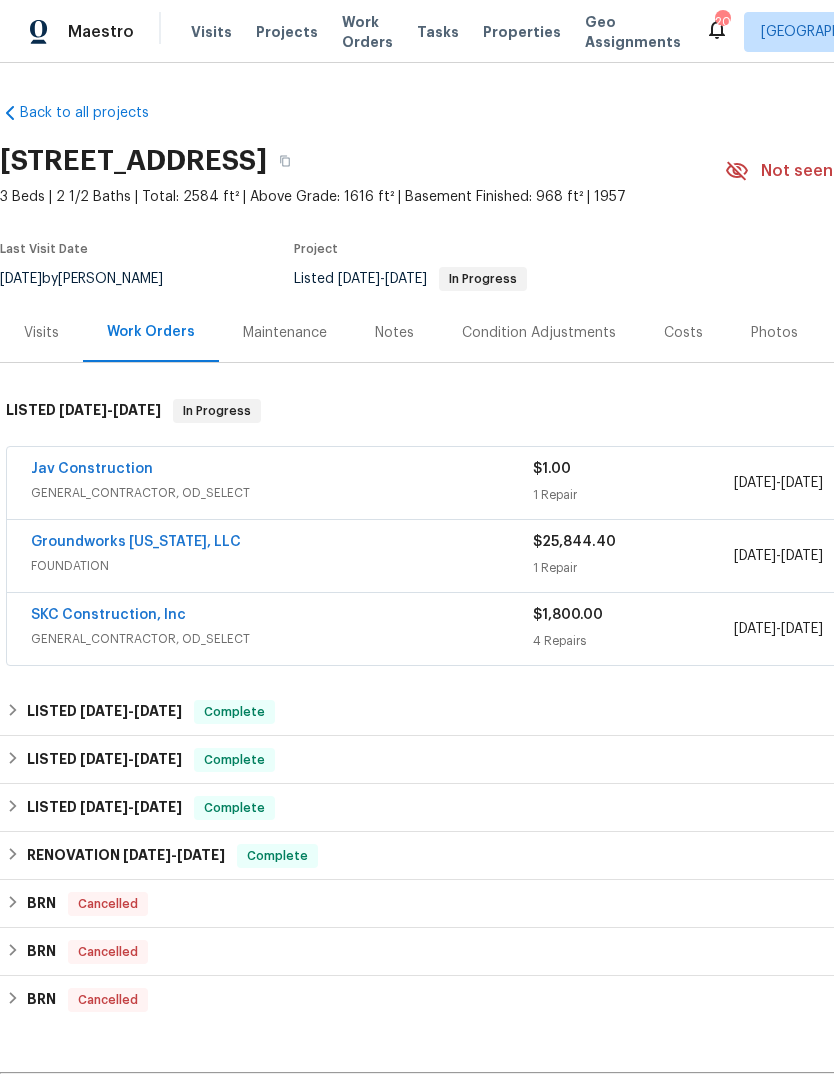 click on "Projects" at bounding box center [287, 32] 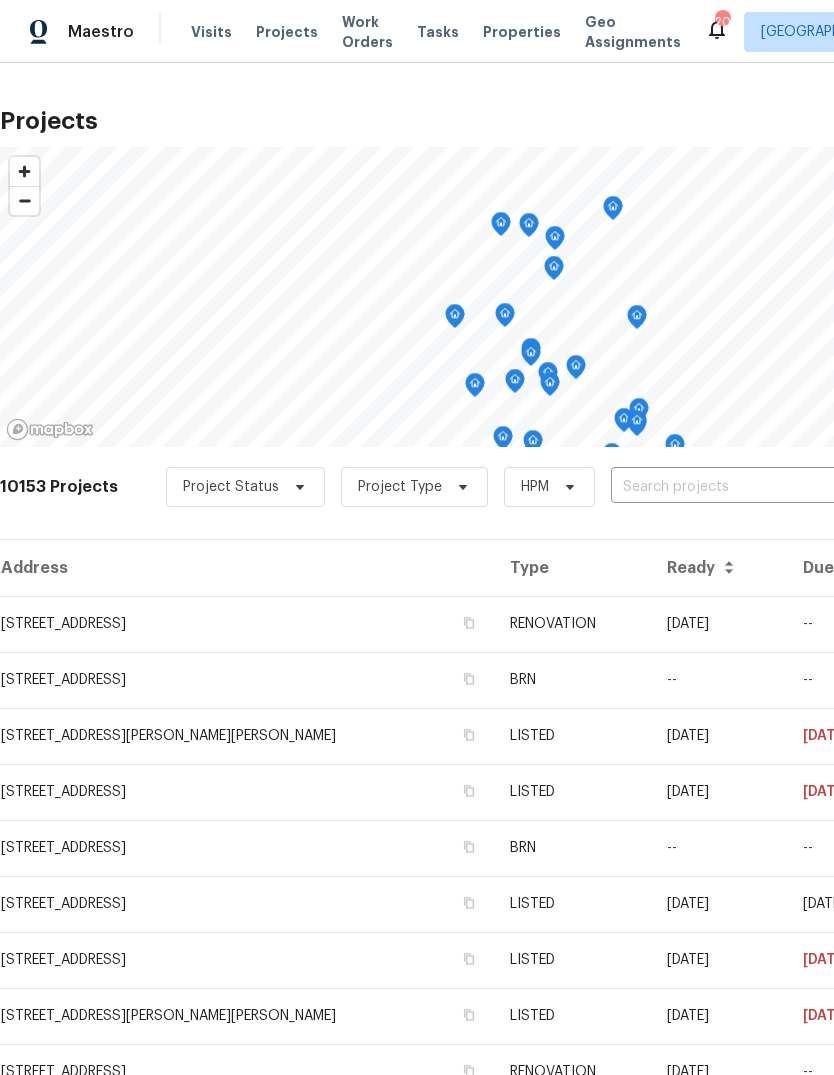 click at bounding box center (725, 487) 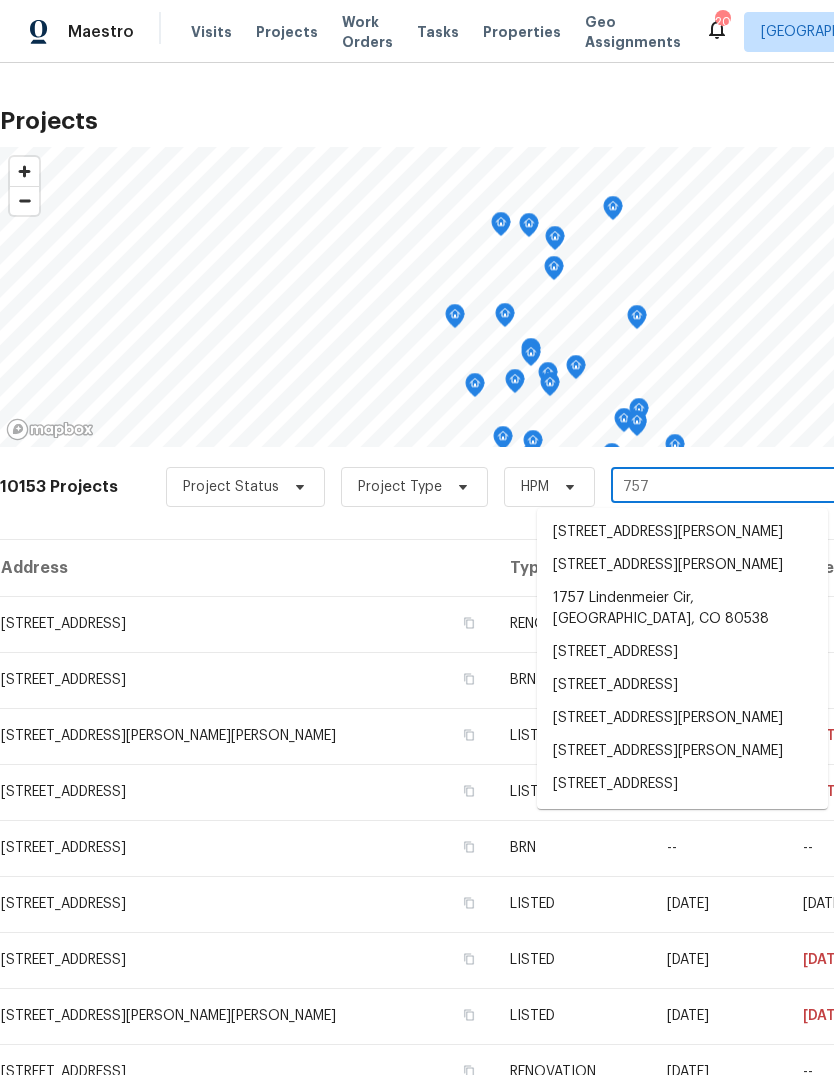 type on "7575" 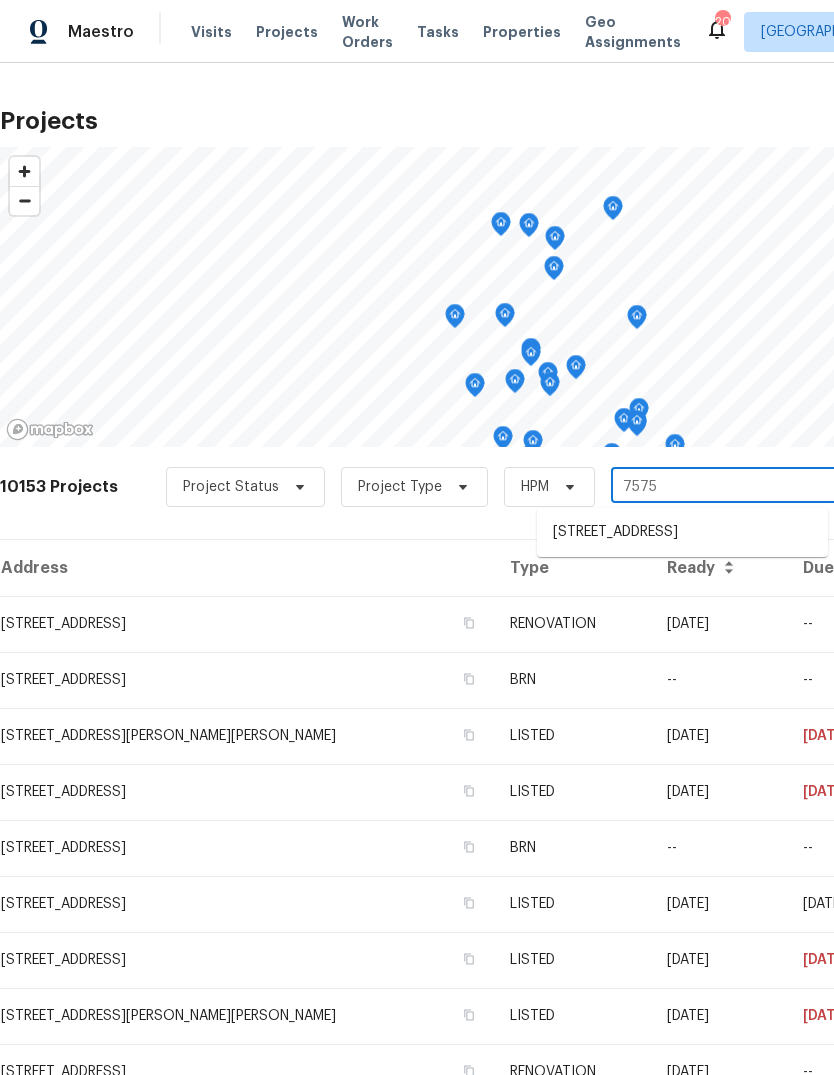 click on "[STREET_ADDRESS]" at bounding box center (682, 532) 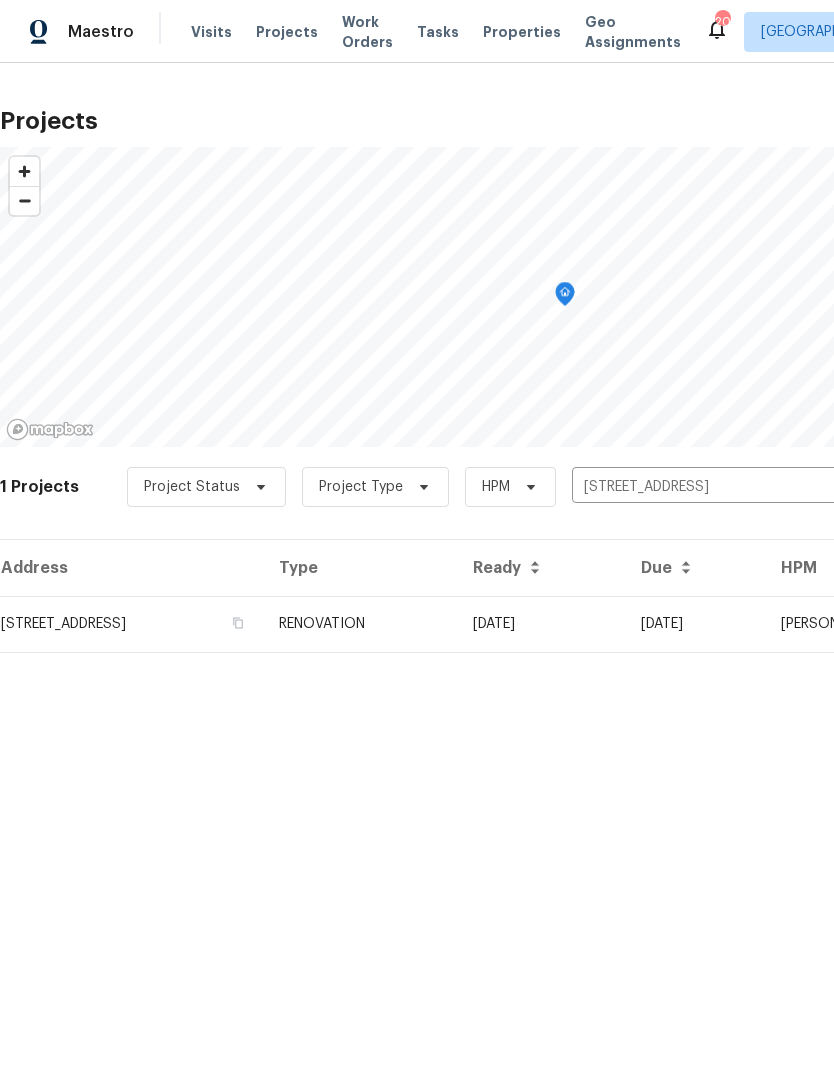 click on "RENOVATION" at bounding box center [360, 624] 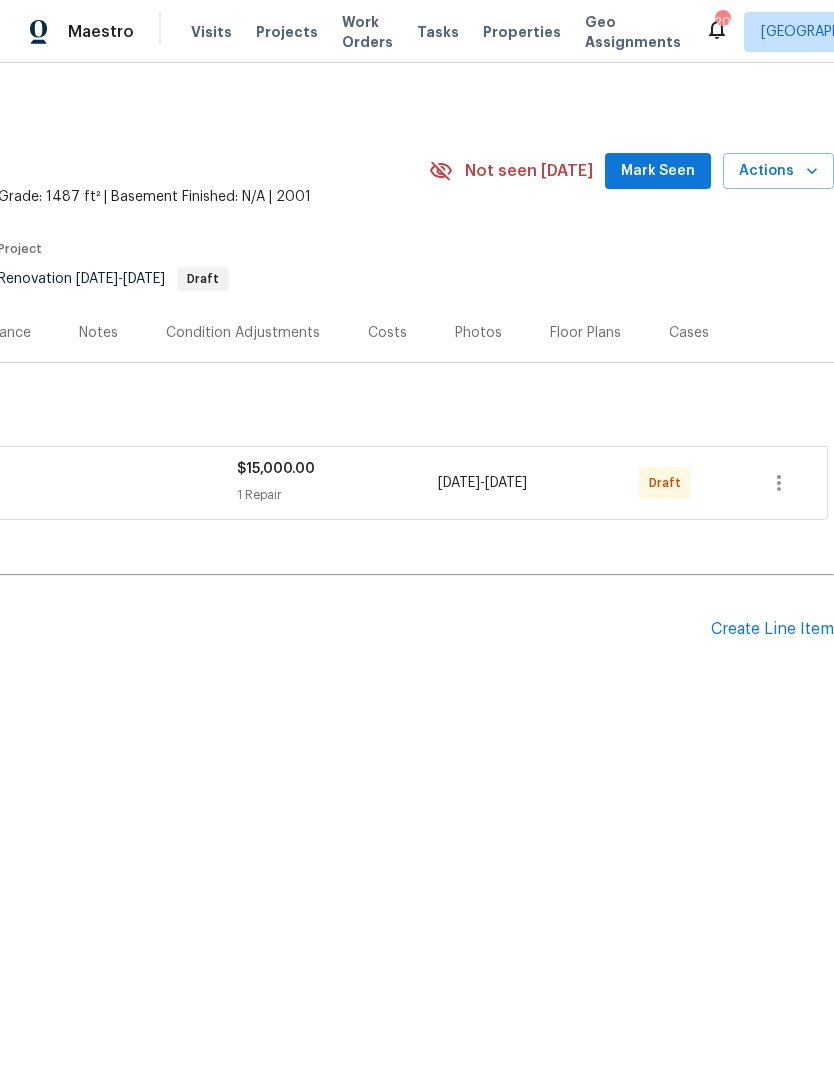 scroll, scrollTop: 0, scrollLeft: 296, axis: horizontal 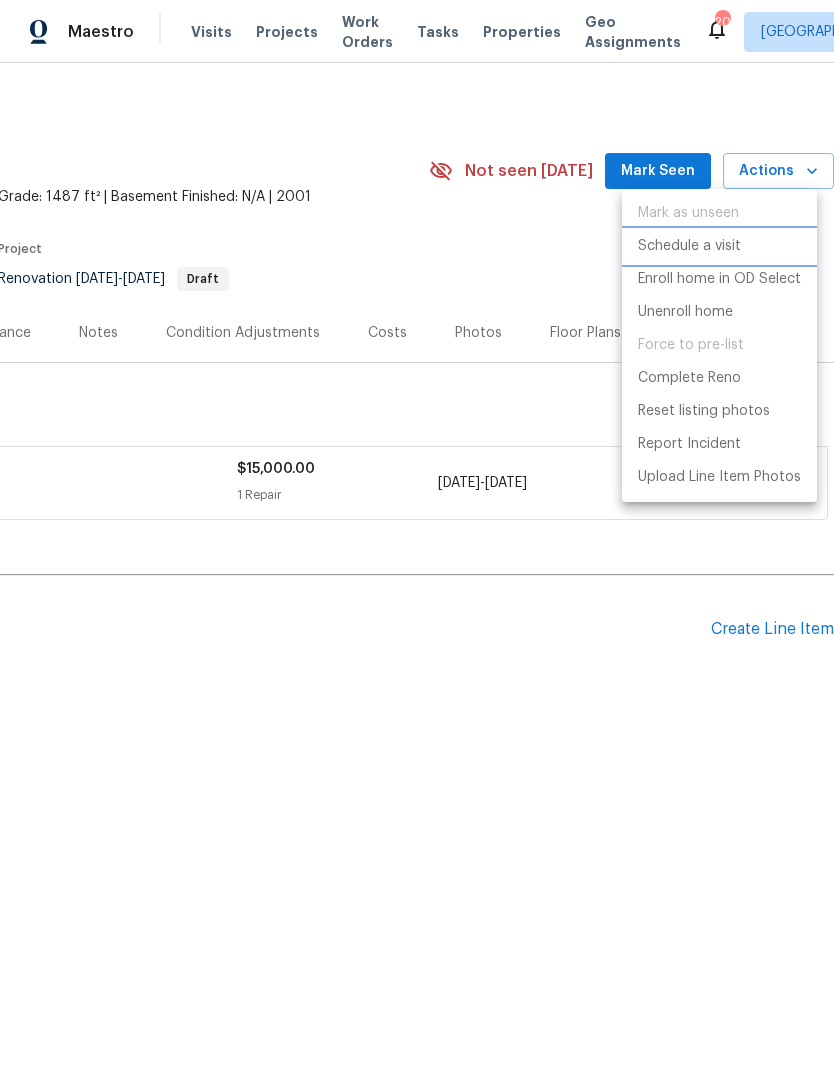 click on "Schedule a visit" at bounding box center [689, 246] 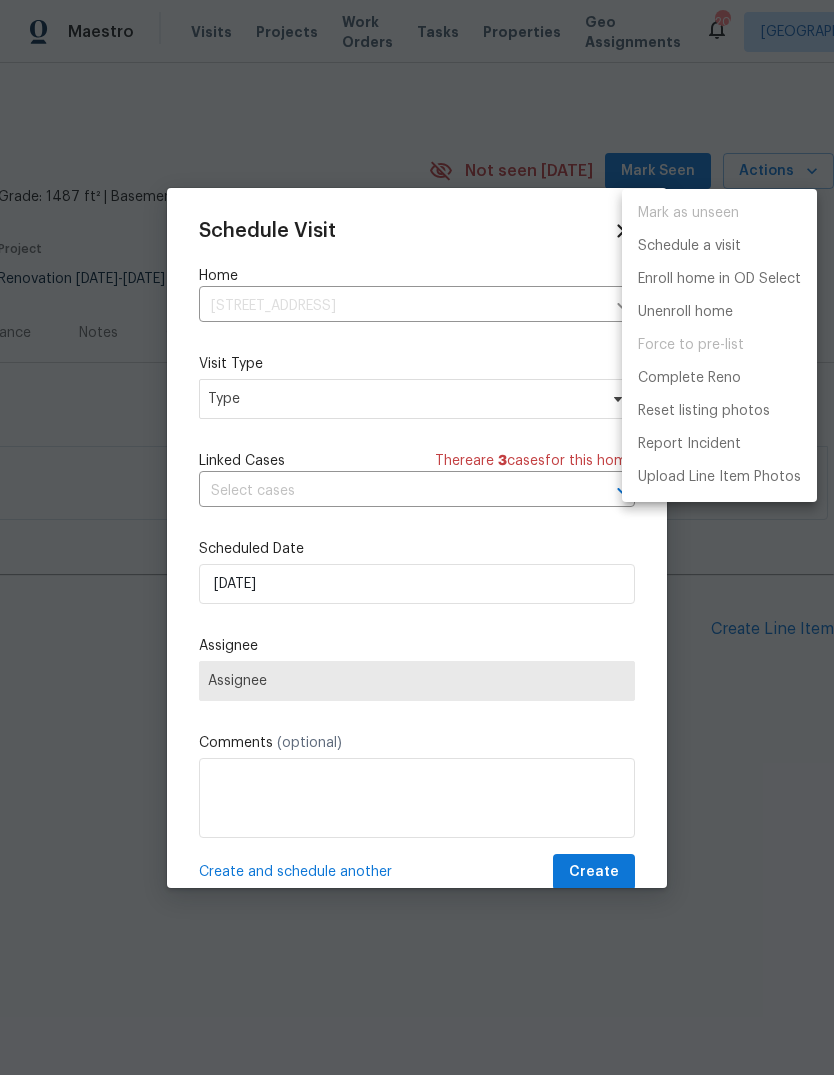 click at bounding box center (417, 537) 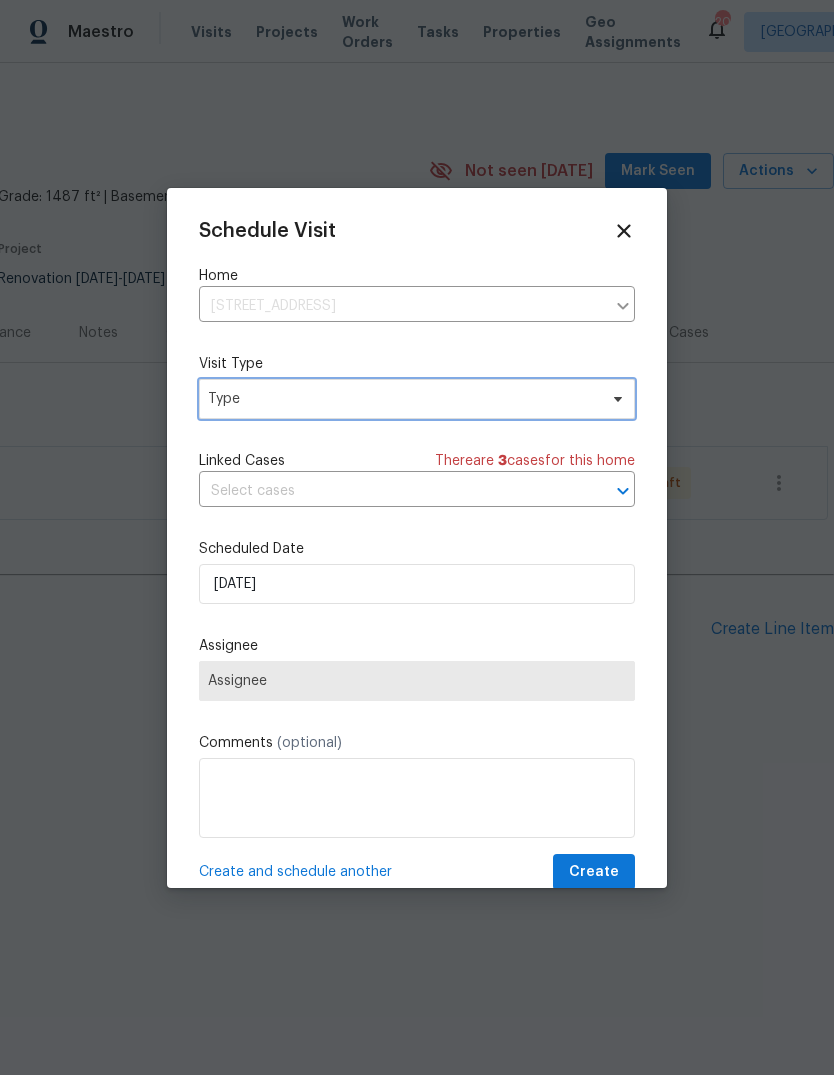 click on "Type" at bounding box center [402, 399] 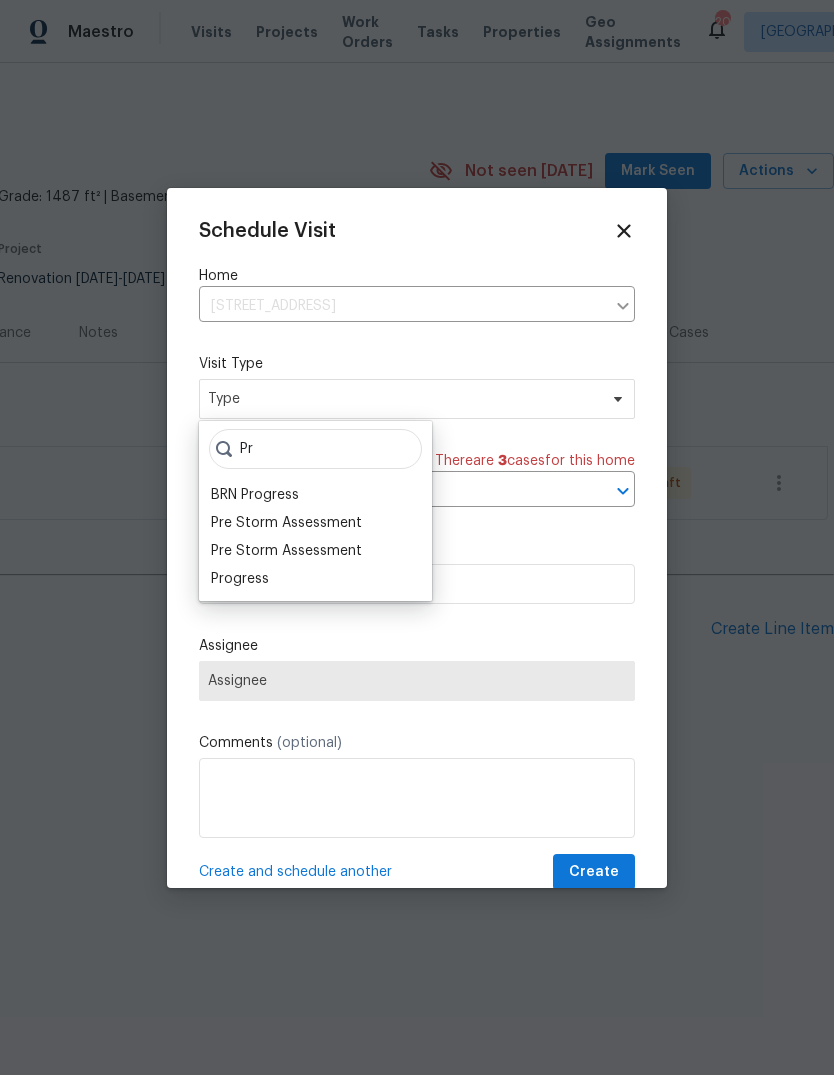 type on "Pr" 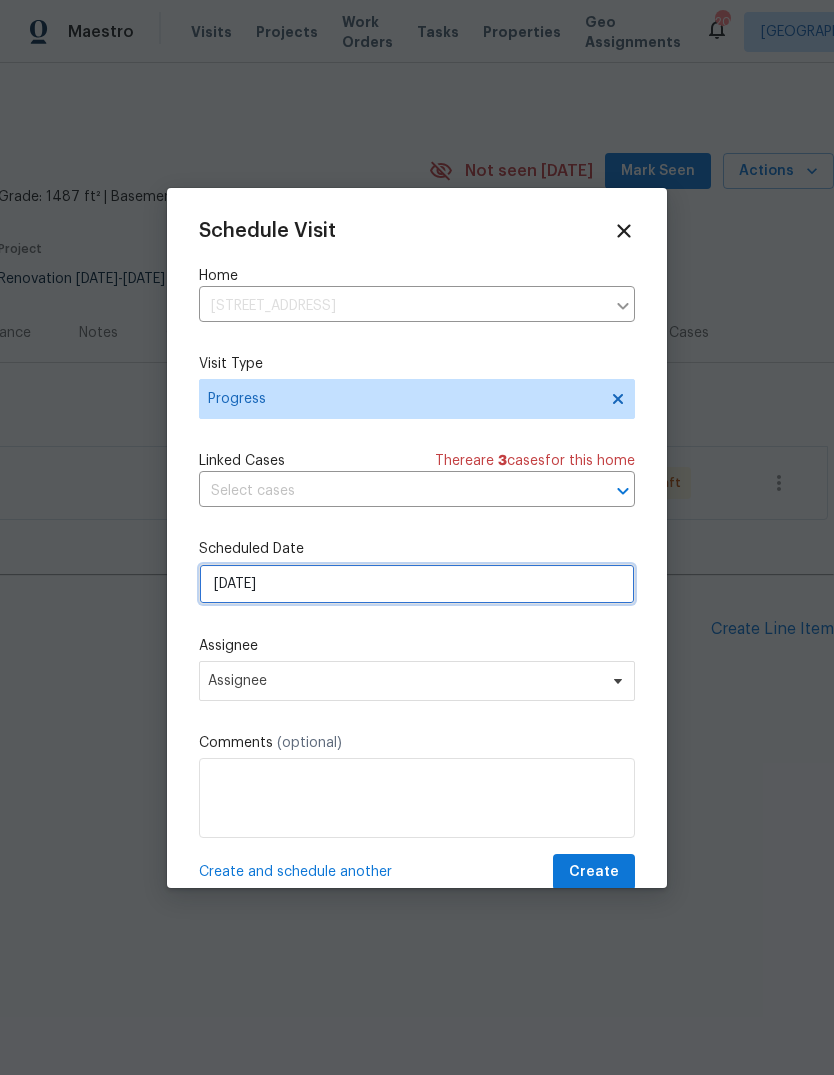 click on "[DATE]" at bounding box center (417, 584) 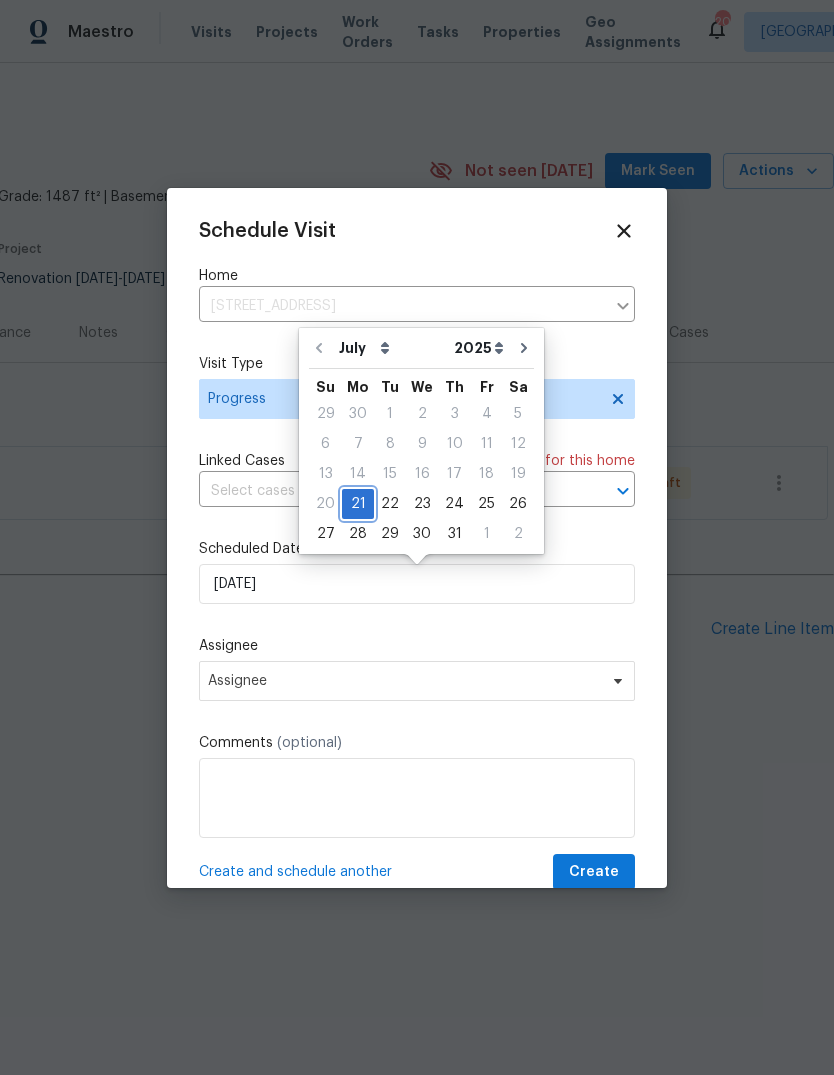 click on "21" at bounding box center [358, 504] 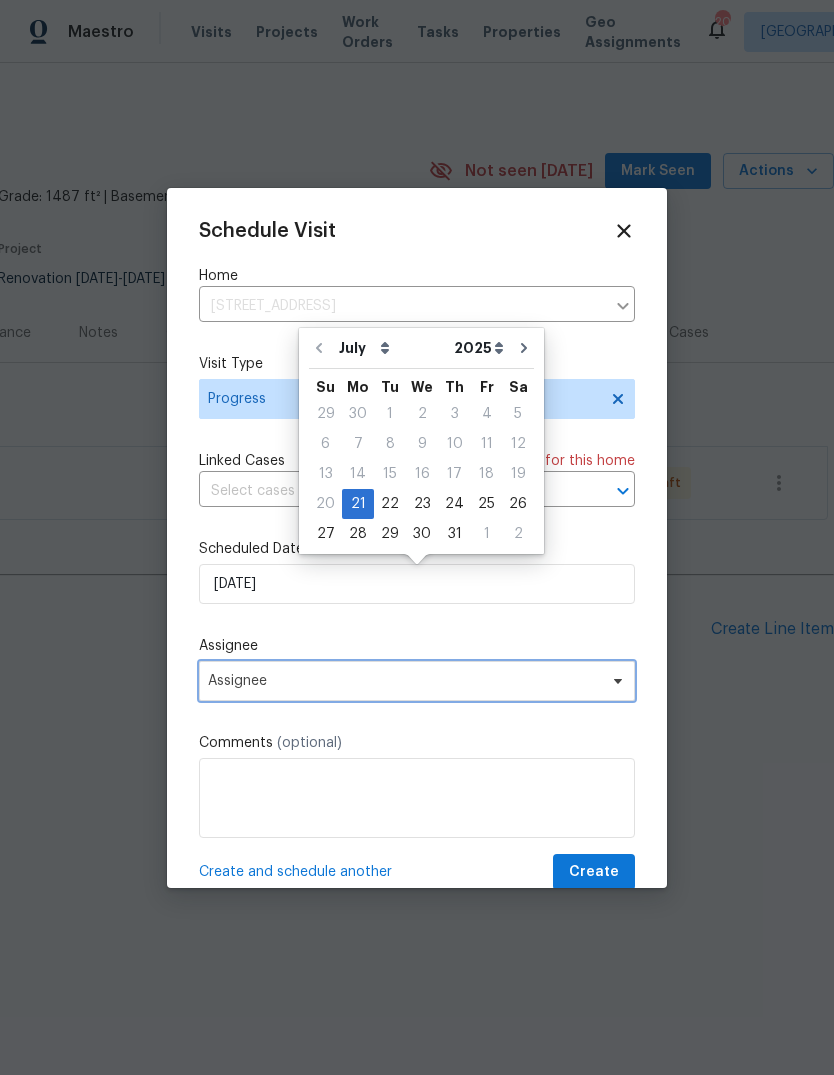 click on "Assignee" at bounding box center (404, 681) 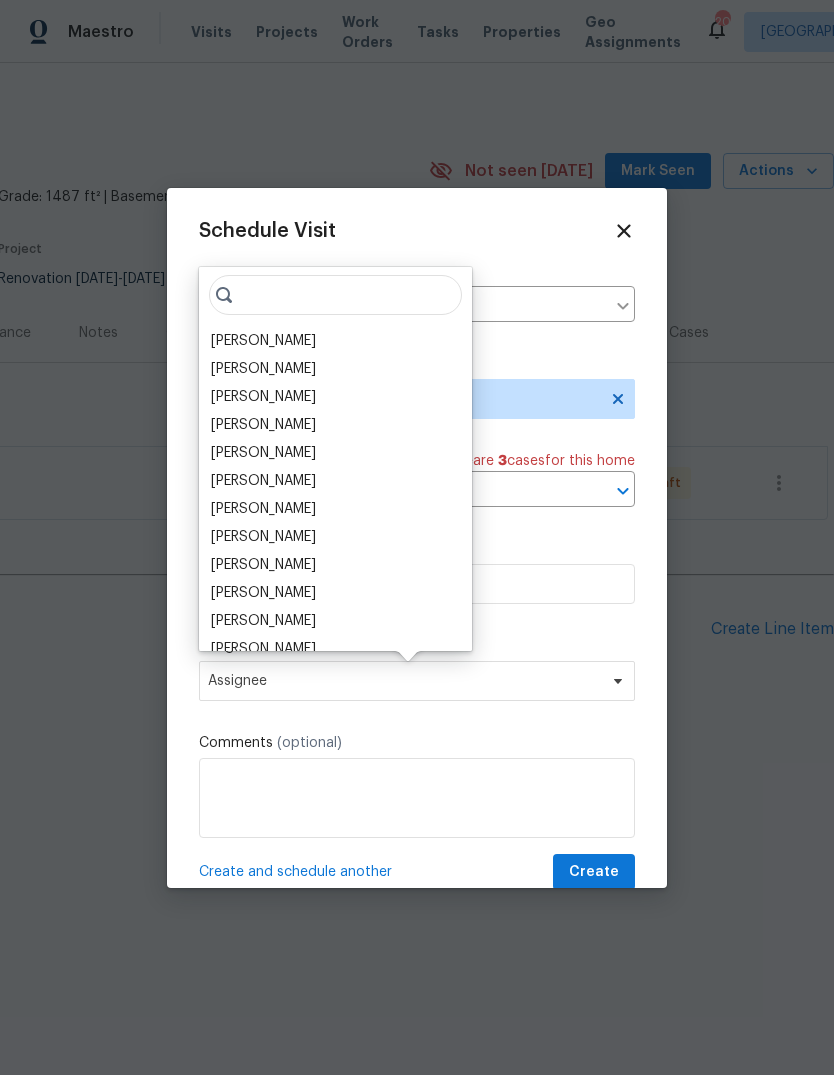 click on "[PERSON_NAME]" at bounding box center (263, 341) 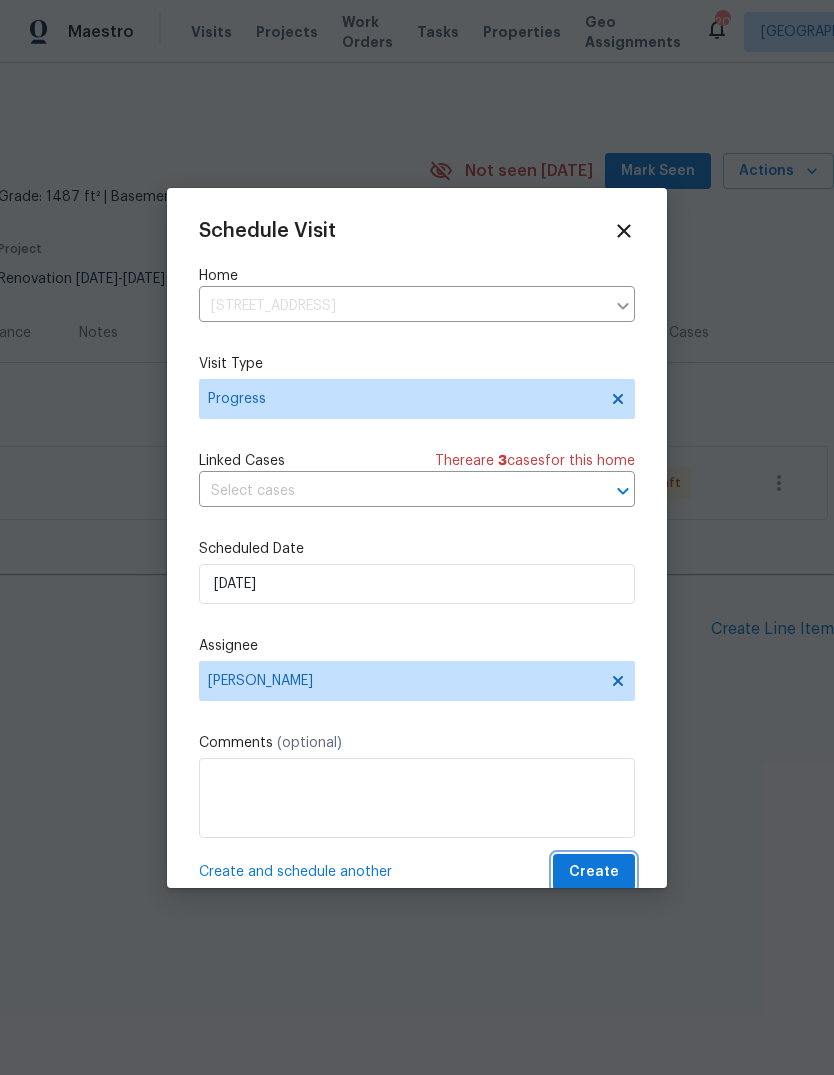 click on "Create" at bounding box center (594, 872) 